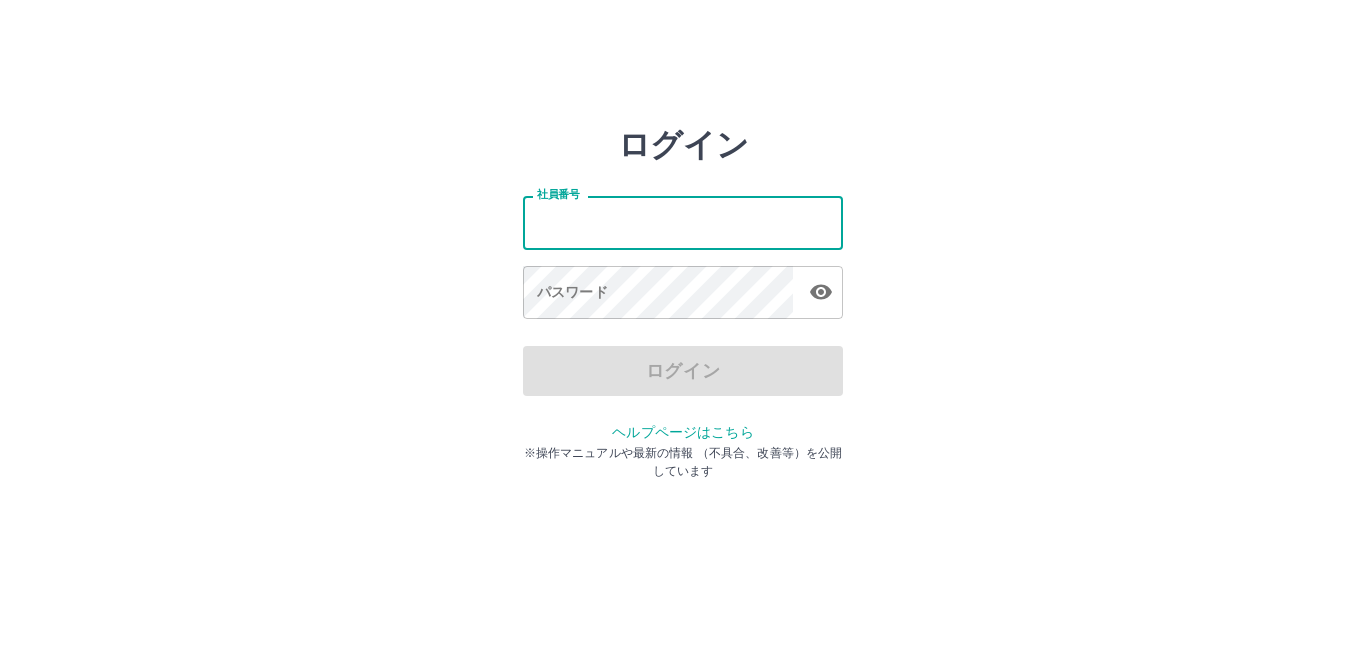 scroll, scrollTop: 0, scrollLeft: 0, axis: both 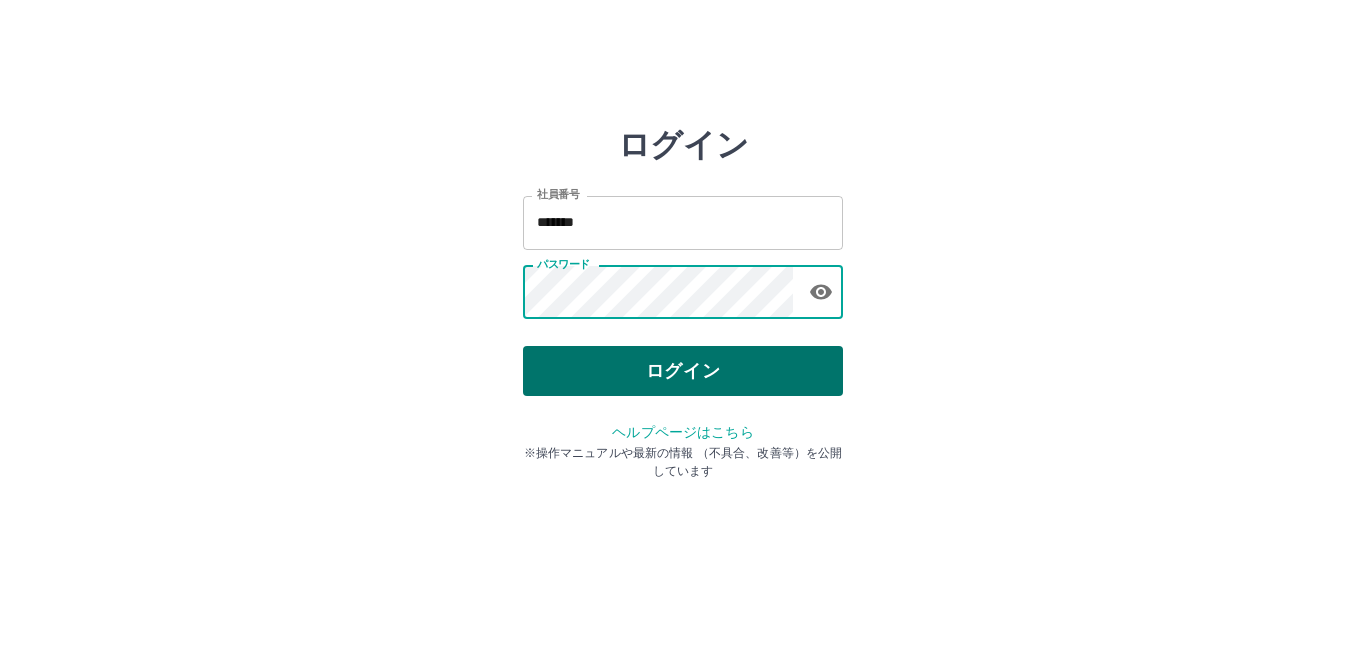 click on "ログイン" at bounding box center (683, 371) 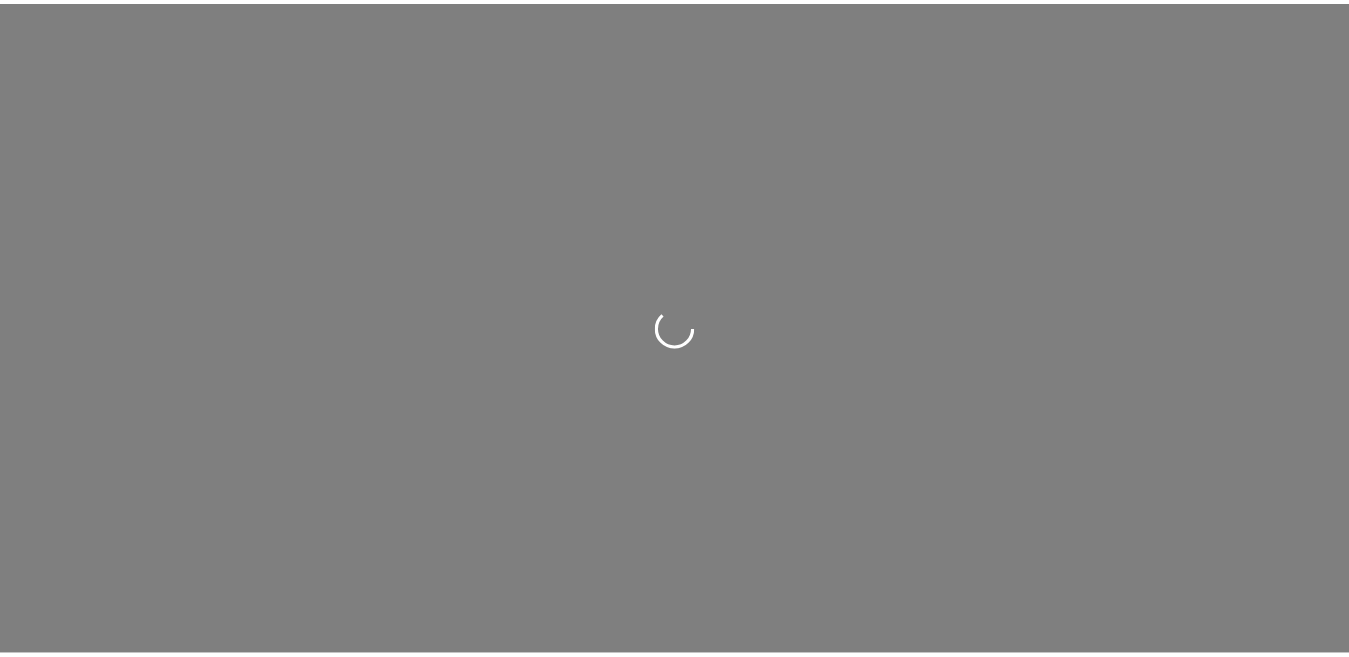 scroll, scrollTop: 0, scrollLeft: 0, axis: both 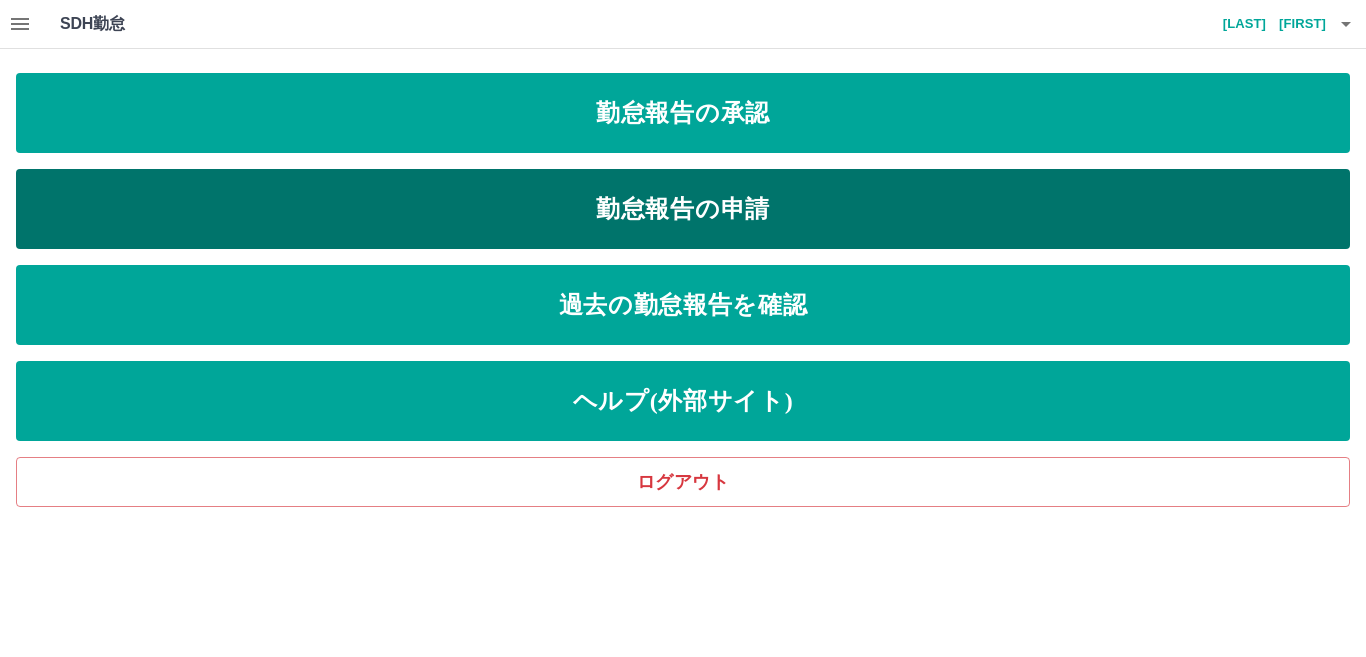 click on "勤怠報告の申請" at bounding box center (683, 209) 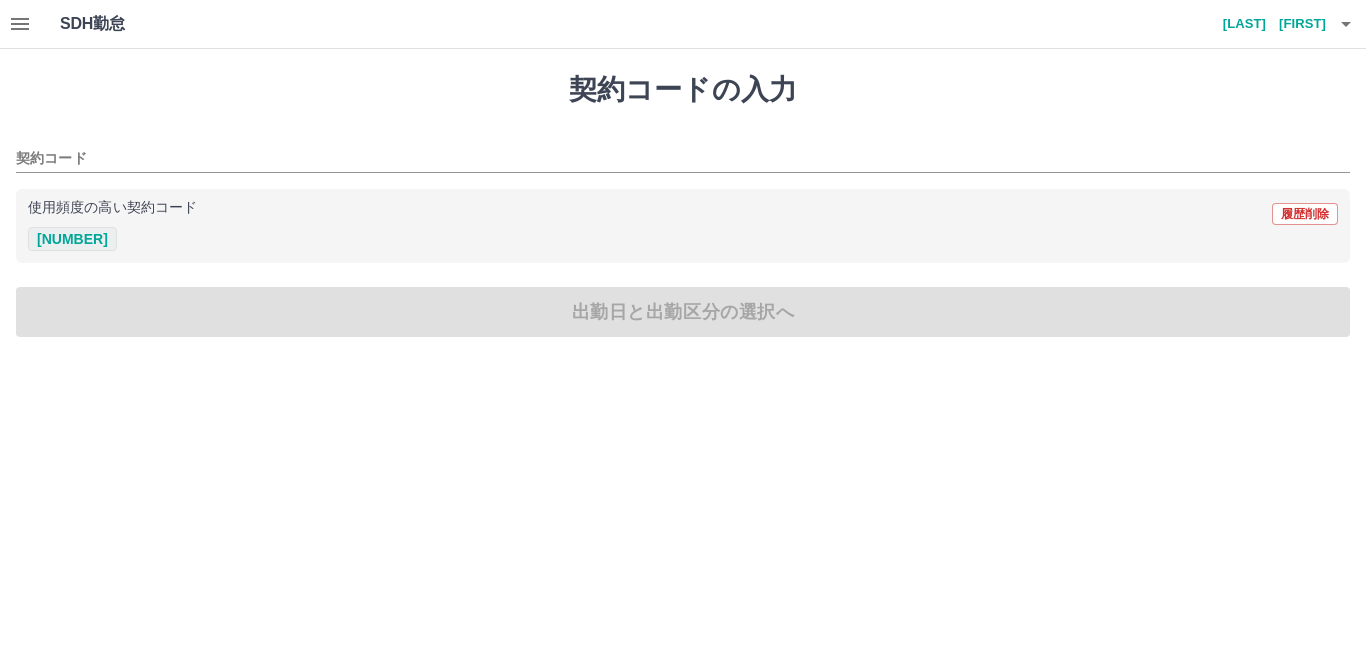 click on "40221003" at bounding box center (72, 239) 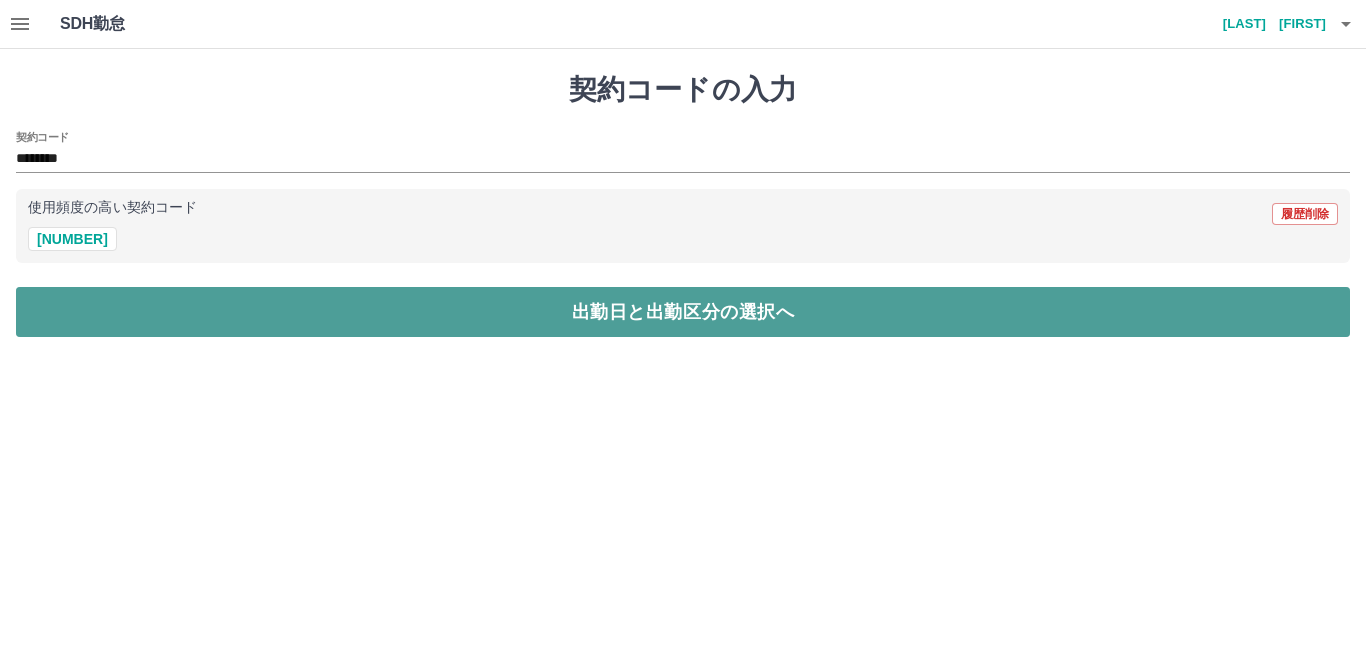 click on "出勤日と出勤区分の選択へ" at bounding box center (683, 312) 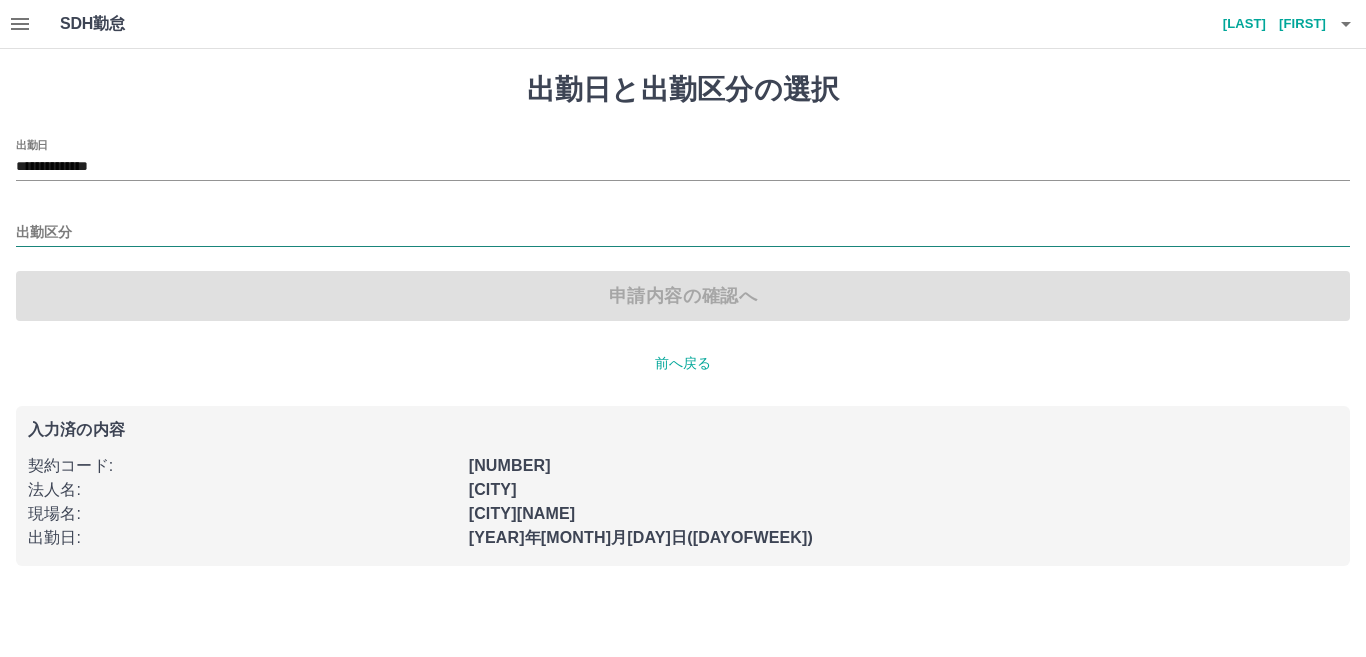 click on "出勤区分" at bounding box center [683, 233] 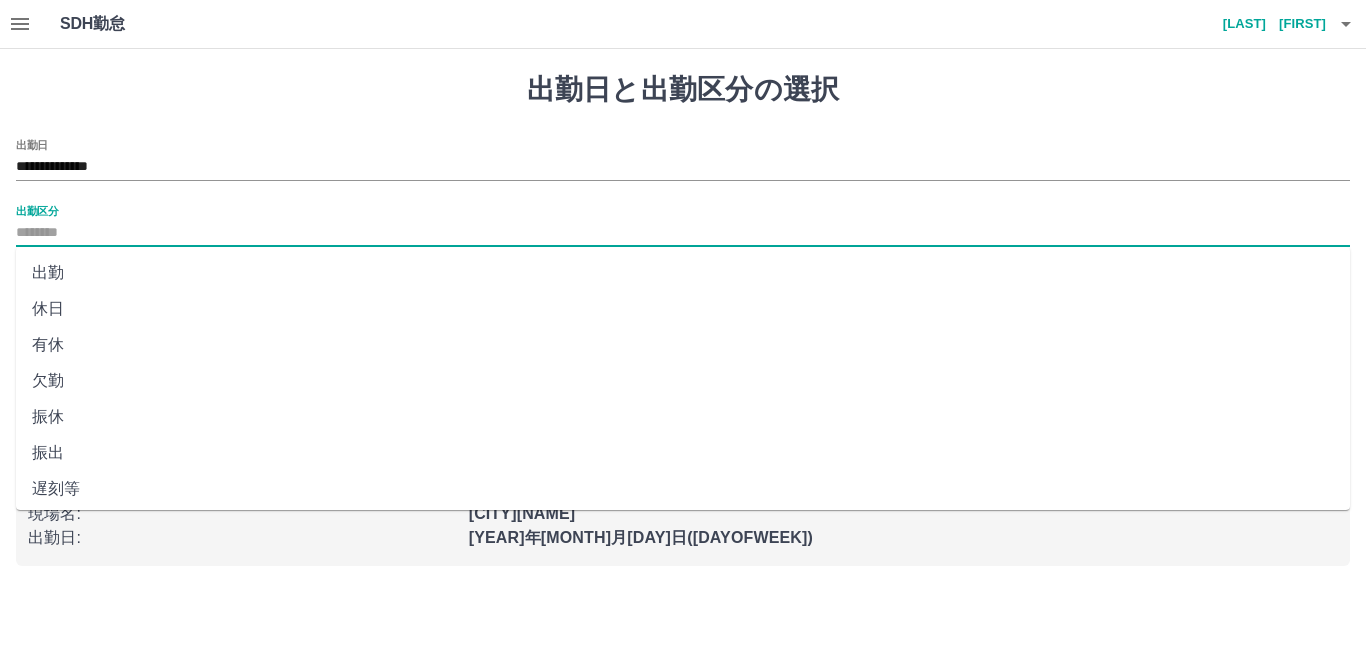 click on "出勤" at bounding box center (683, 273) 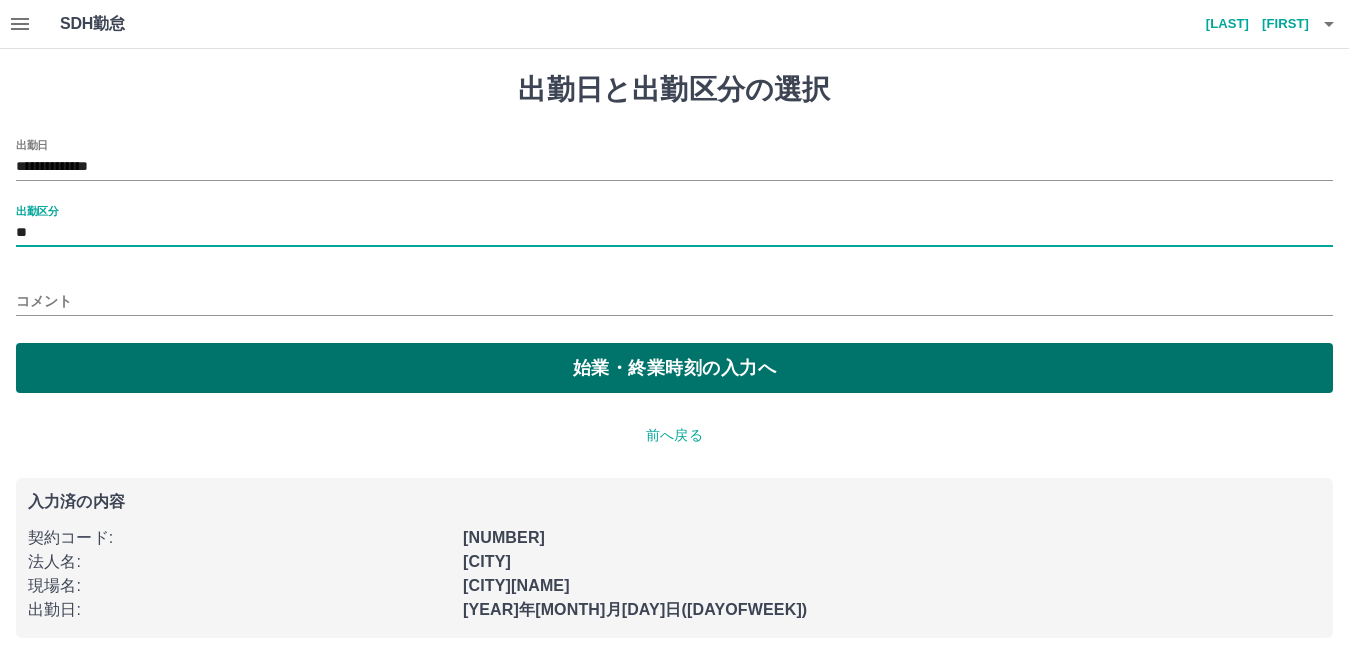 click on "始業・終業時刻の入力へ" at bounding box center [674, 368] 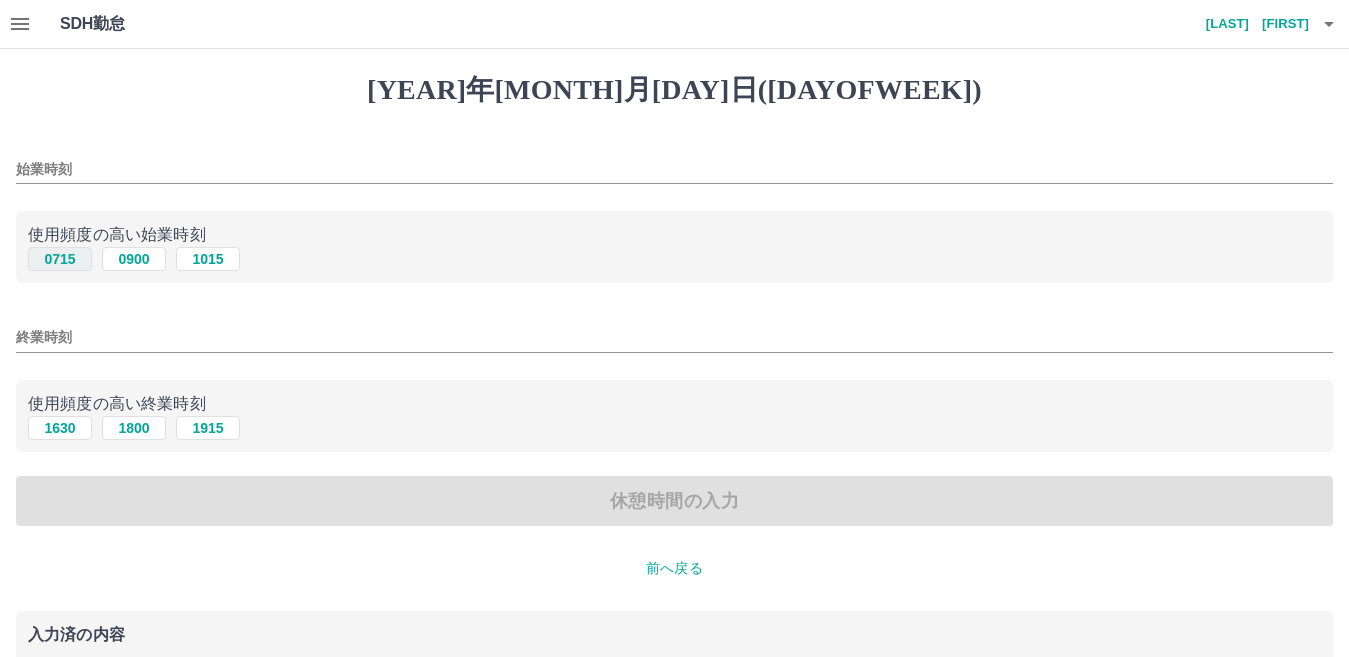 click on "0715" at bounding box center [60, 259] 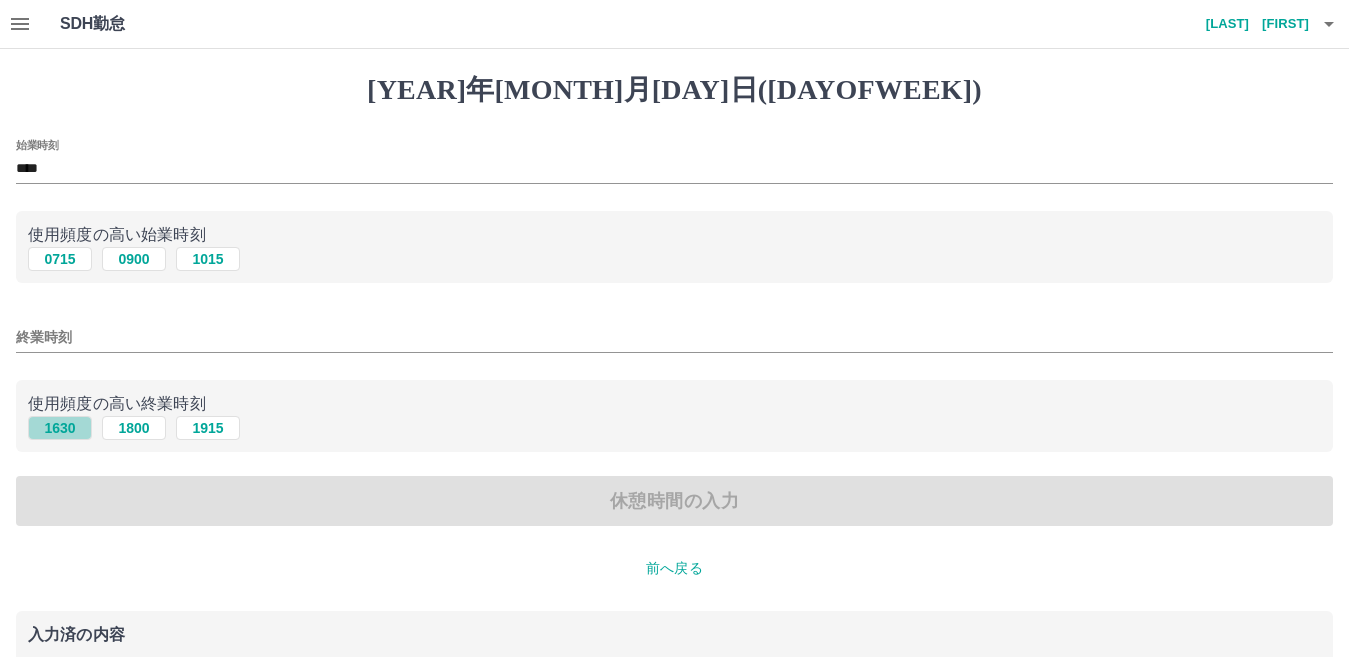 click on "1630" at bounding box center [60, 428] 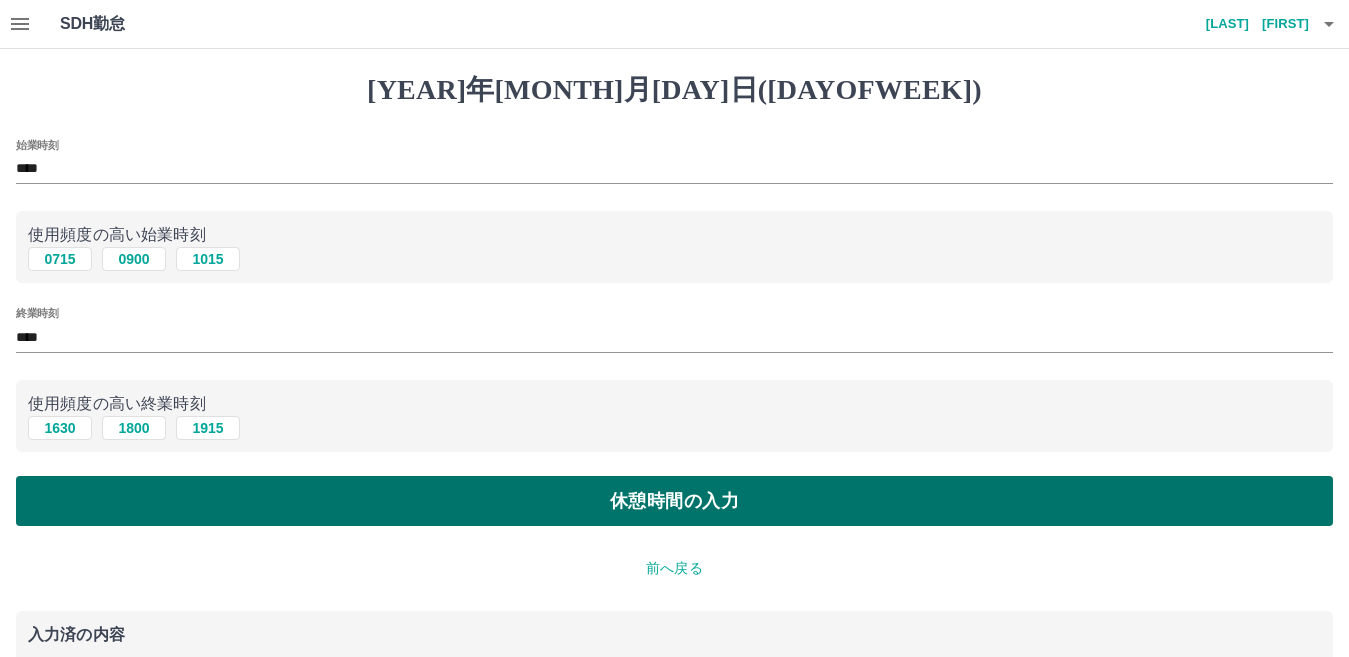 click on "休憩時間の入力" at bounding box center [674, 501] 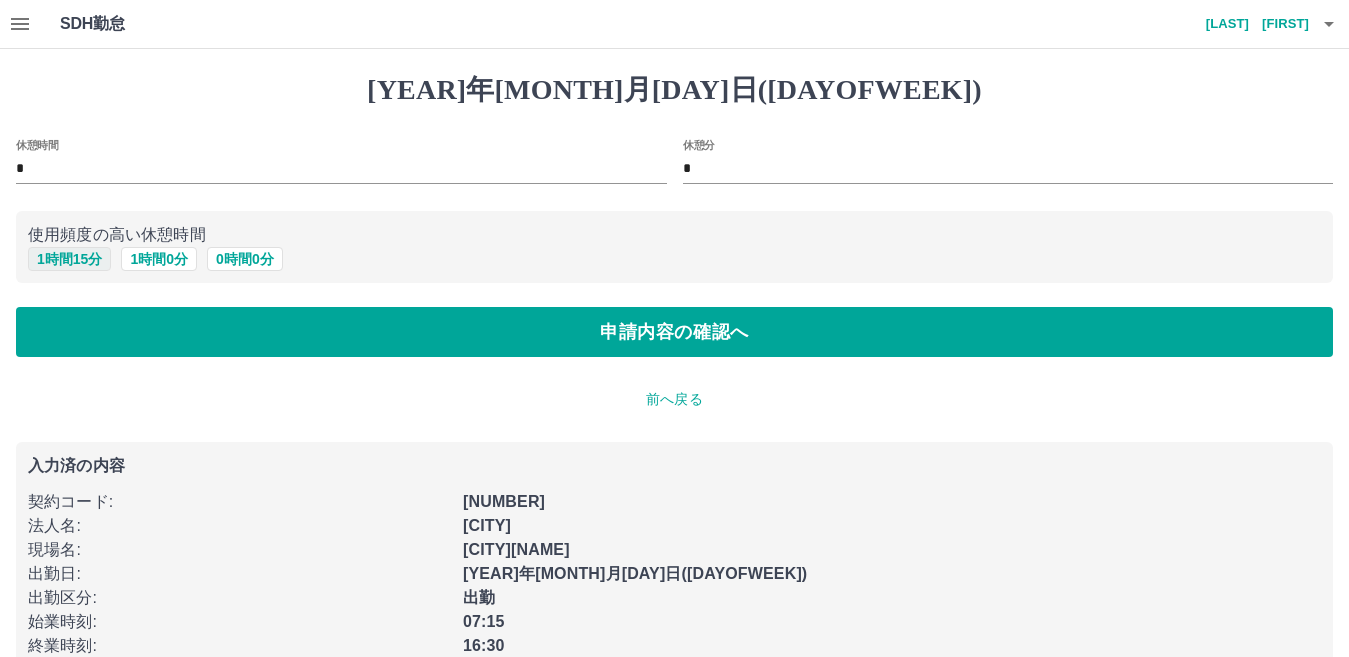 click on "1 時間 15 分" at bounding box center [69, 259] 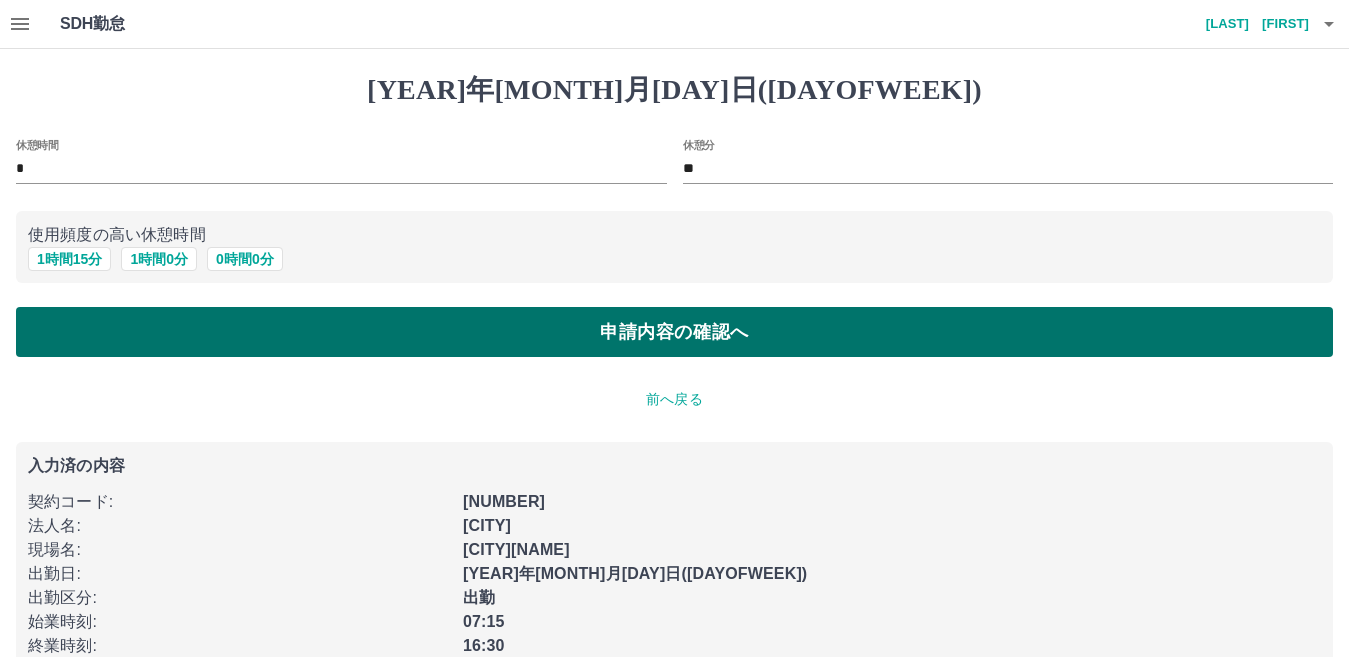 click on "申請内容の確認へ" at bounding box center [674, 332] 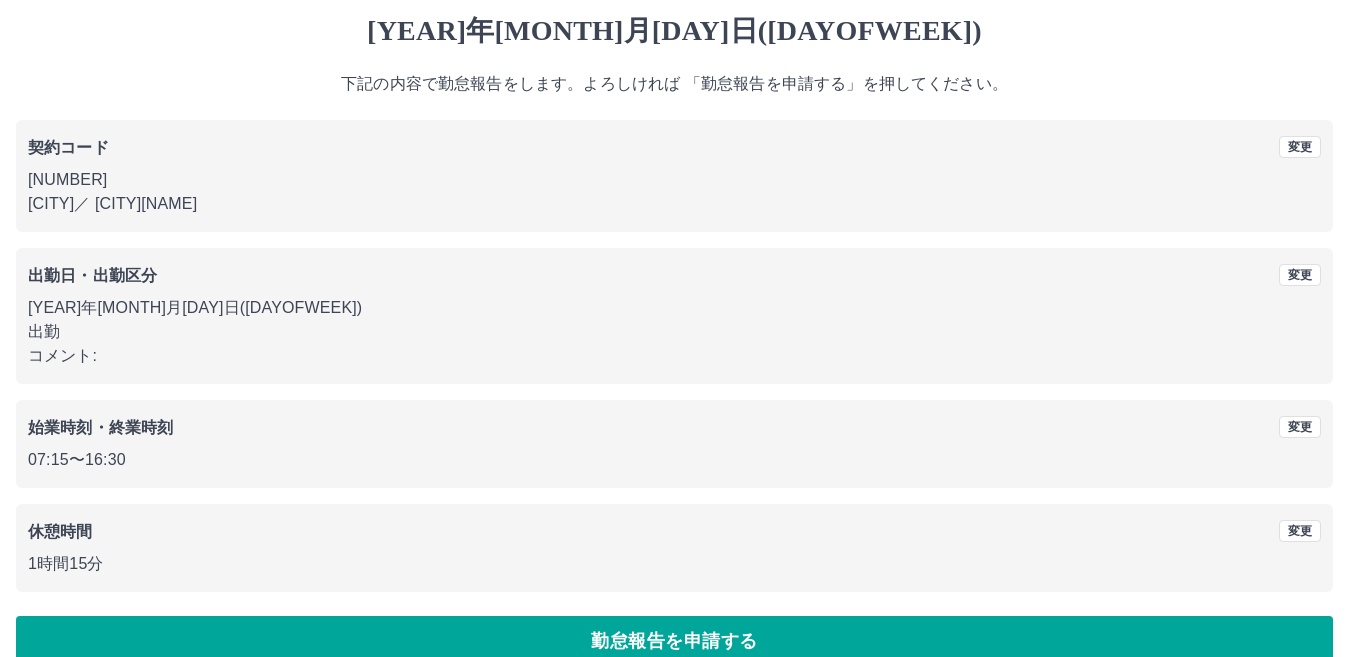 scroll, scrollTop: 92, scrollLeft: 0, axis: vertical 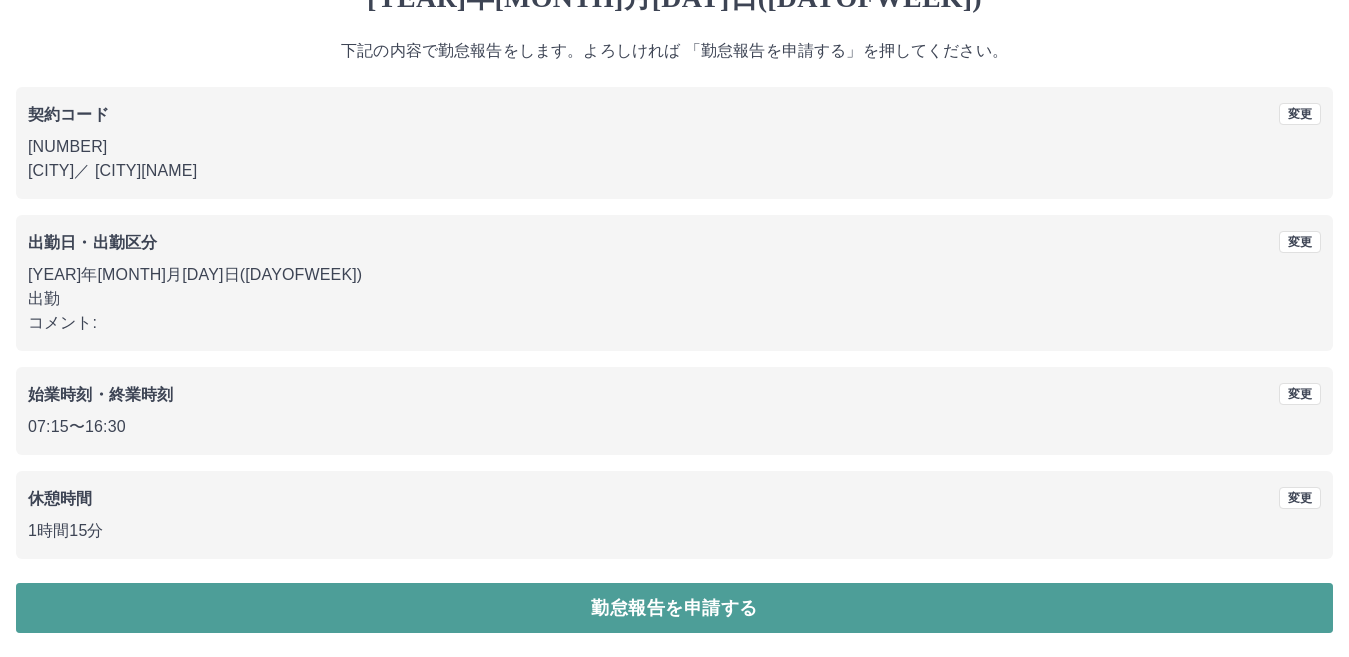 click on "勤怠報告を申請する" at bounding box center (674, 608) 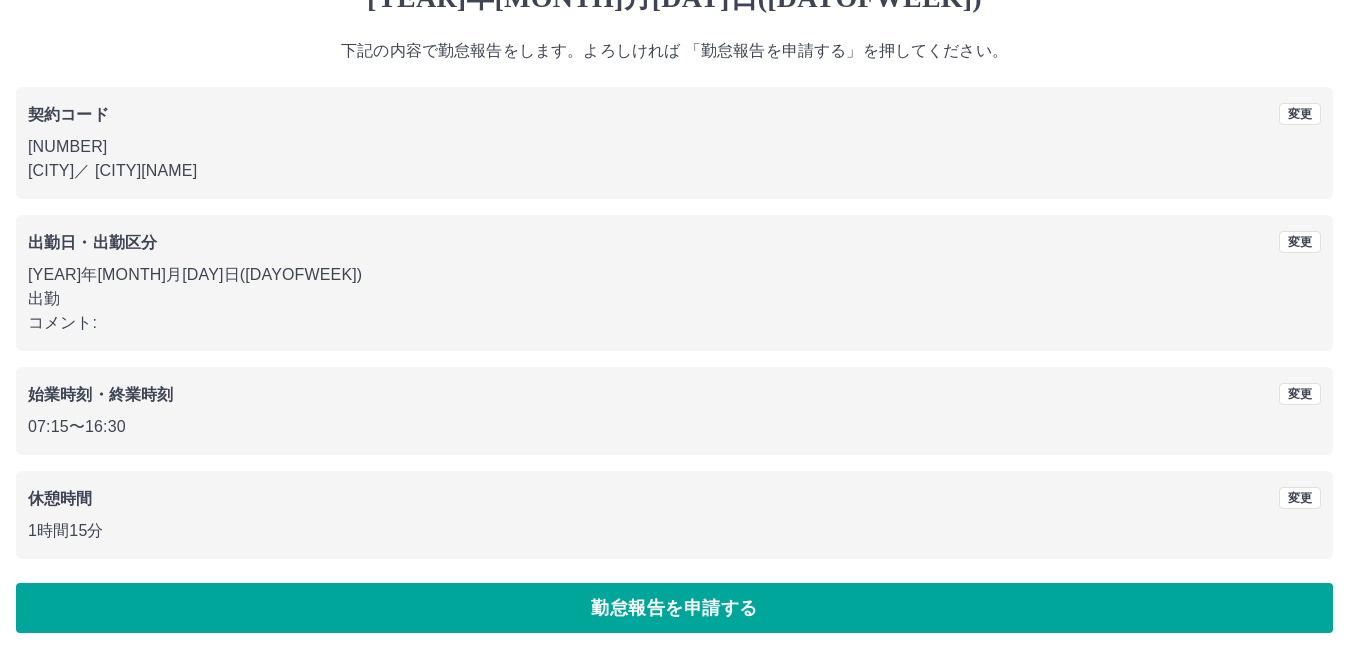 scroll, scrollTop: 0, scrollLeft: 0, axis: both 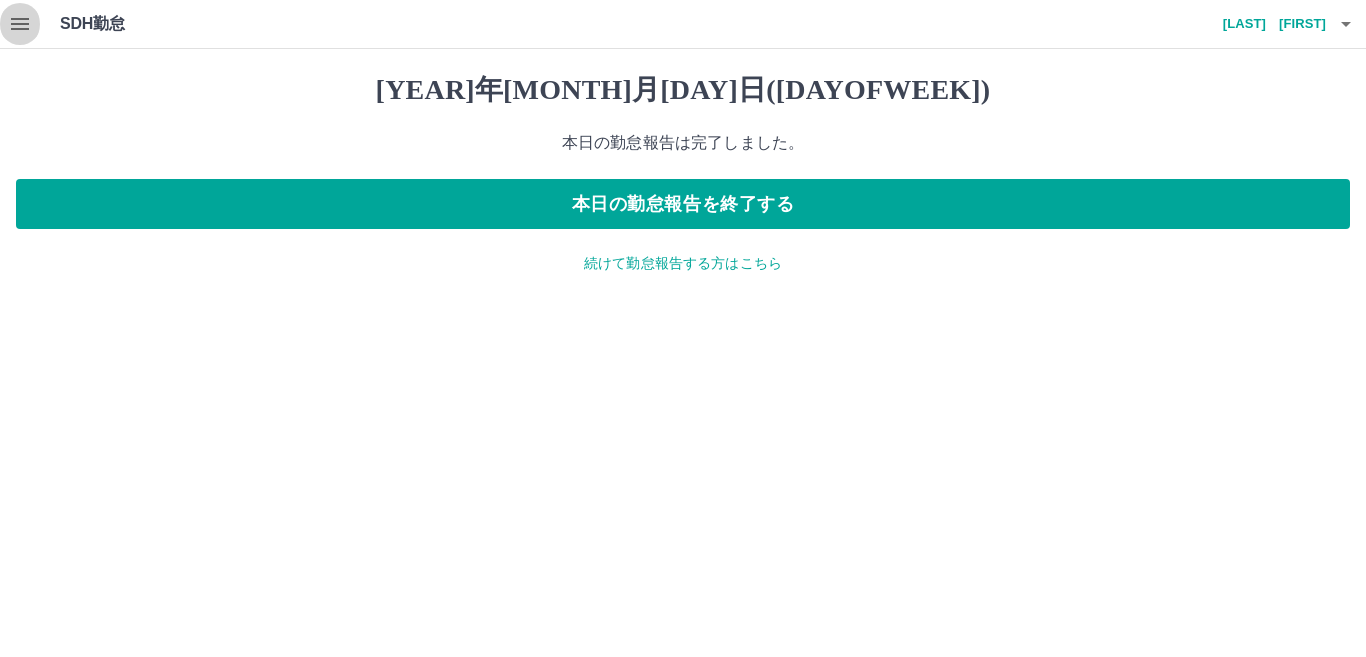 click 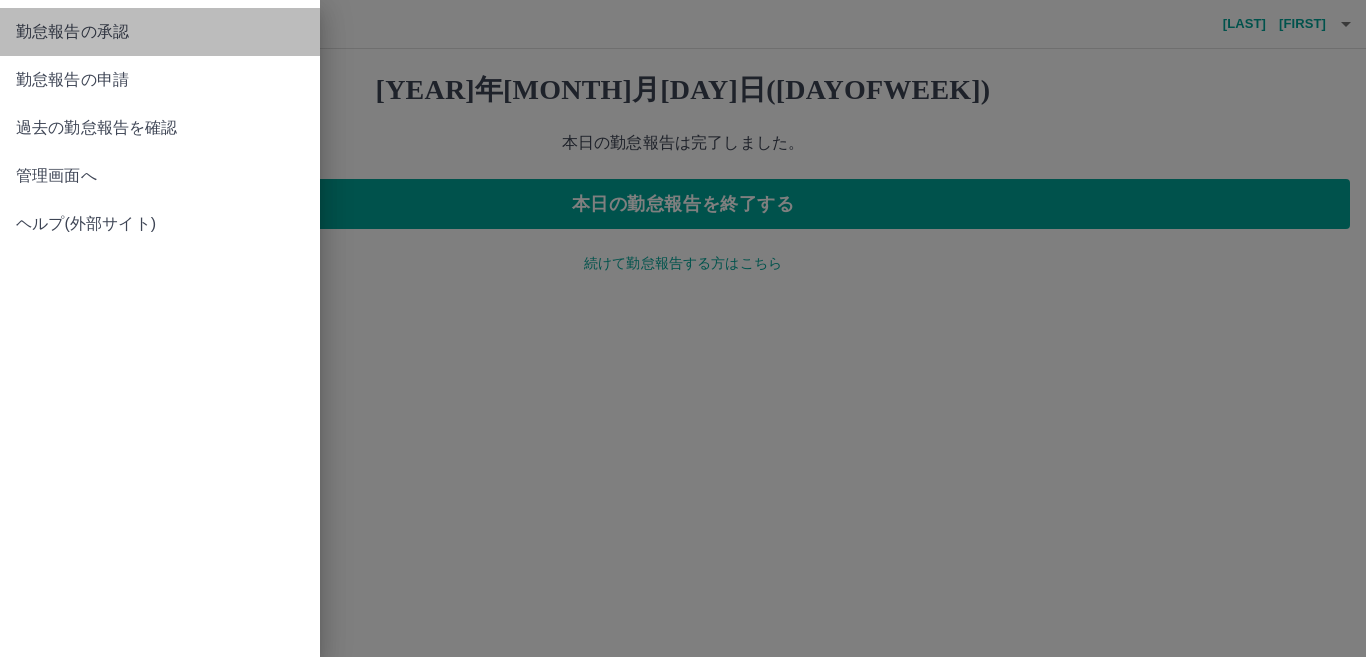 click on "勤怠報告の承認" at bounding box center (160, 32) 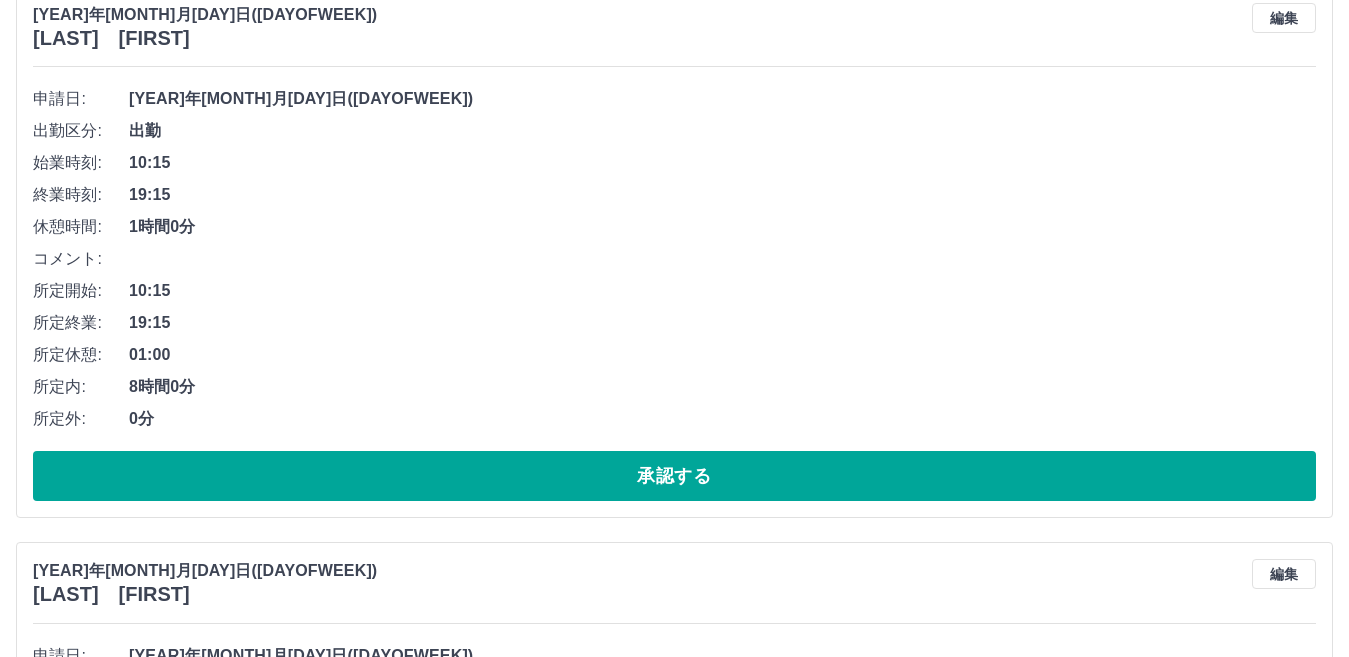 scroll, scrollTop: 900, scrollLeft: 0, axis: vertical 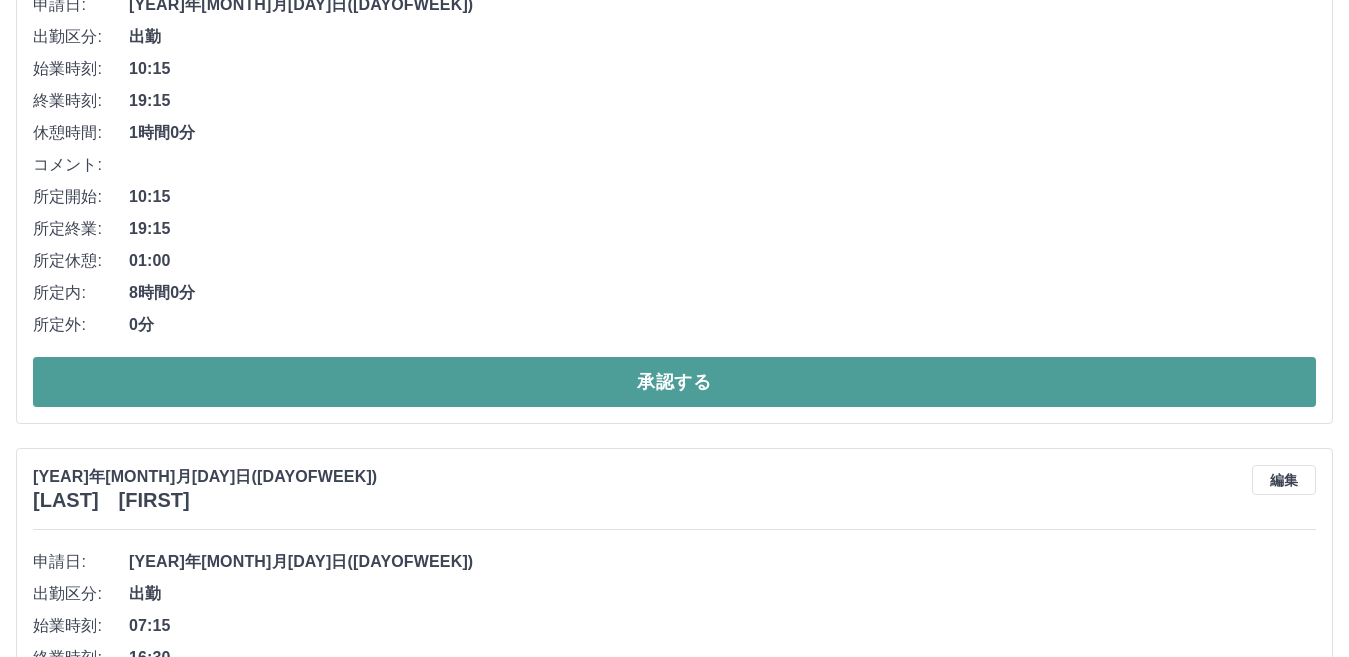 click on "承認する" at bounding box center (674, 382) 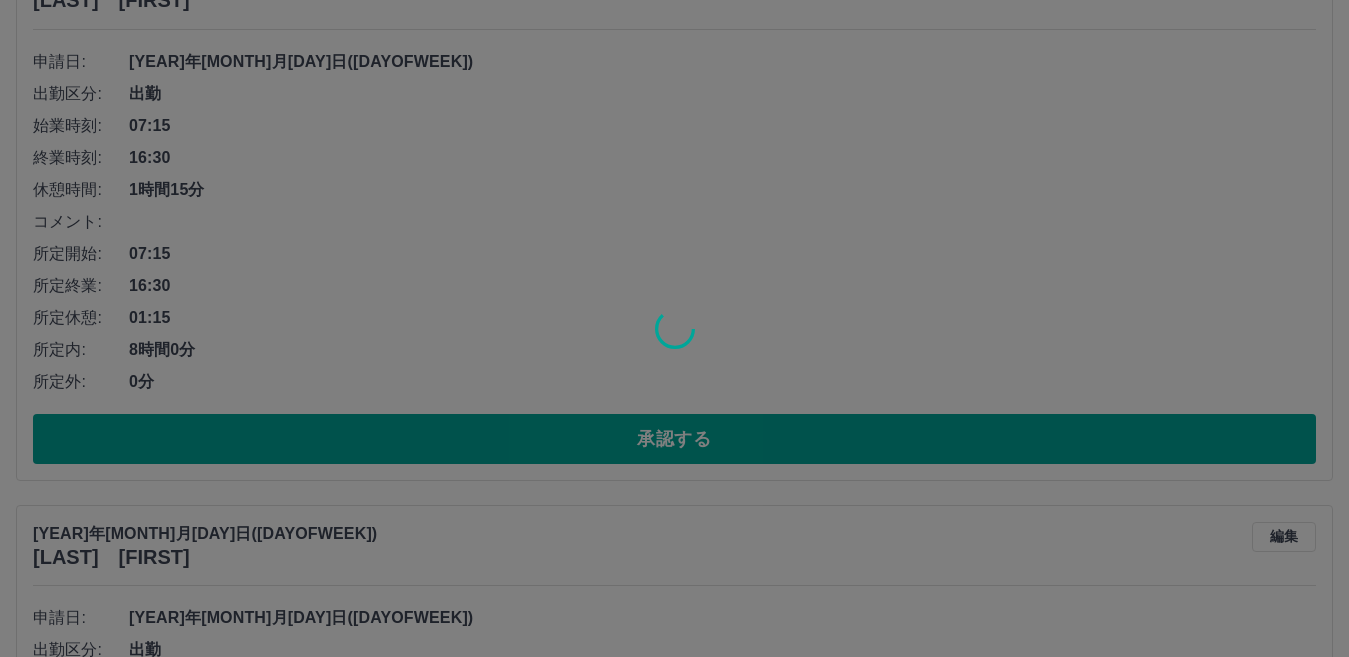 scroll, scrollTop: 844, scrollLeft: 0, axis: vertical 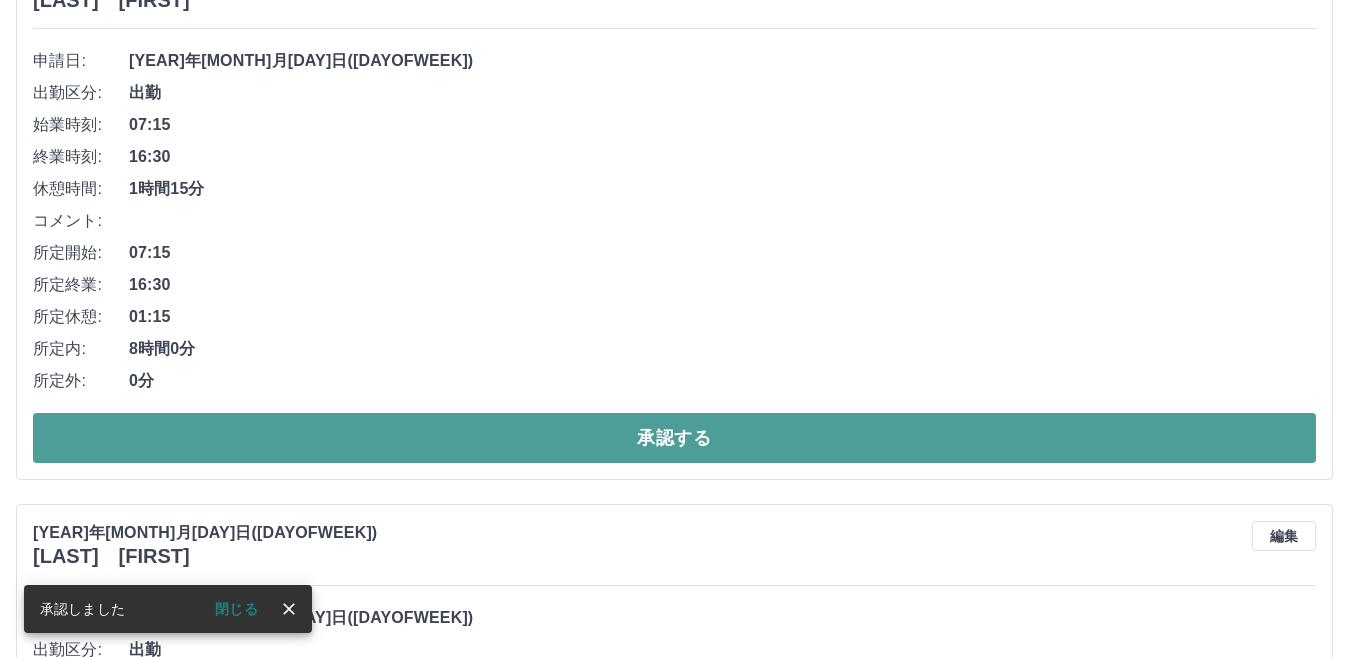 click on "承認する" at bounding box center (674, 438) 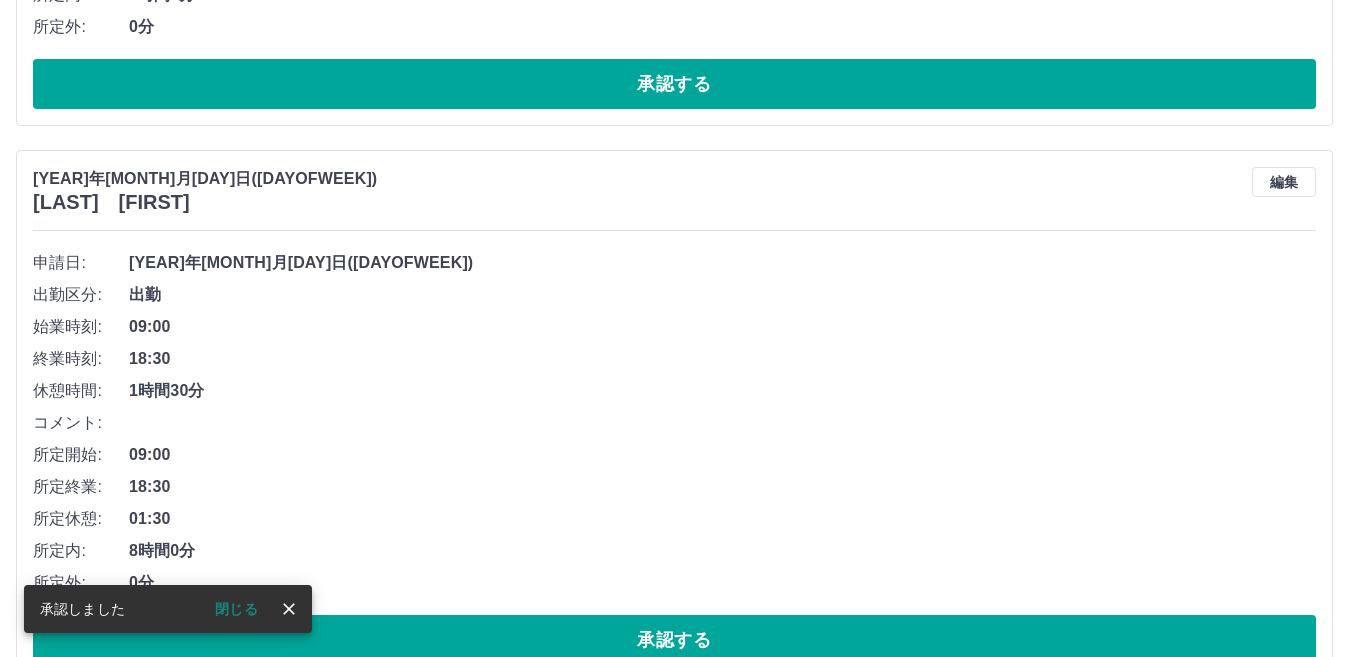 scroll, scrollTop: 693, scrollLeft: 0, axis: vertical 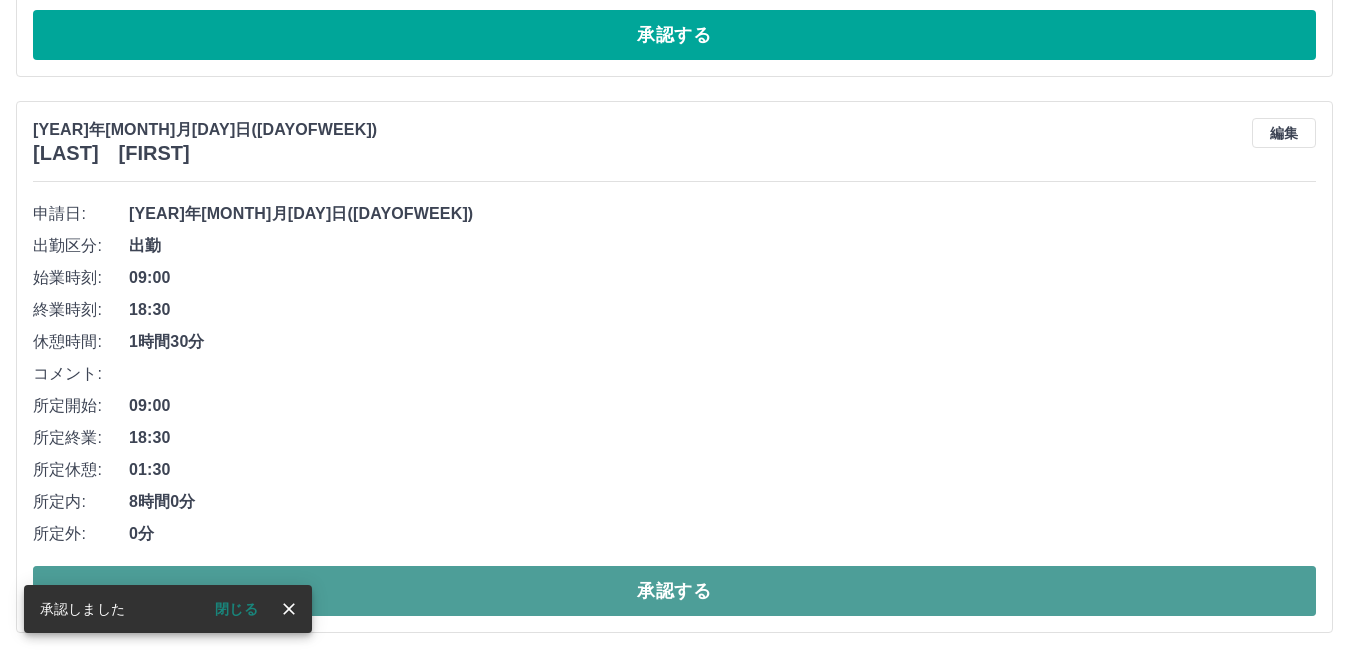 click on "承認する" at bounding box center [674, 591] 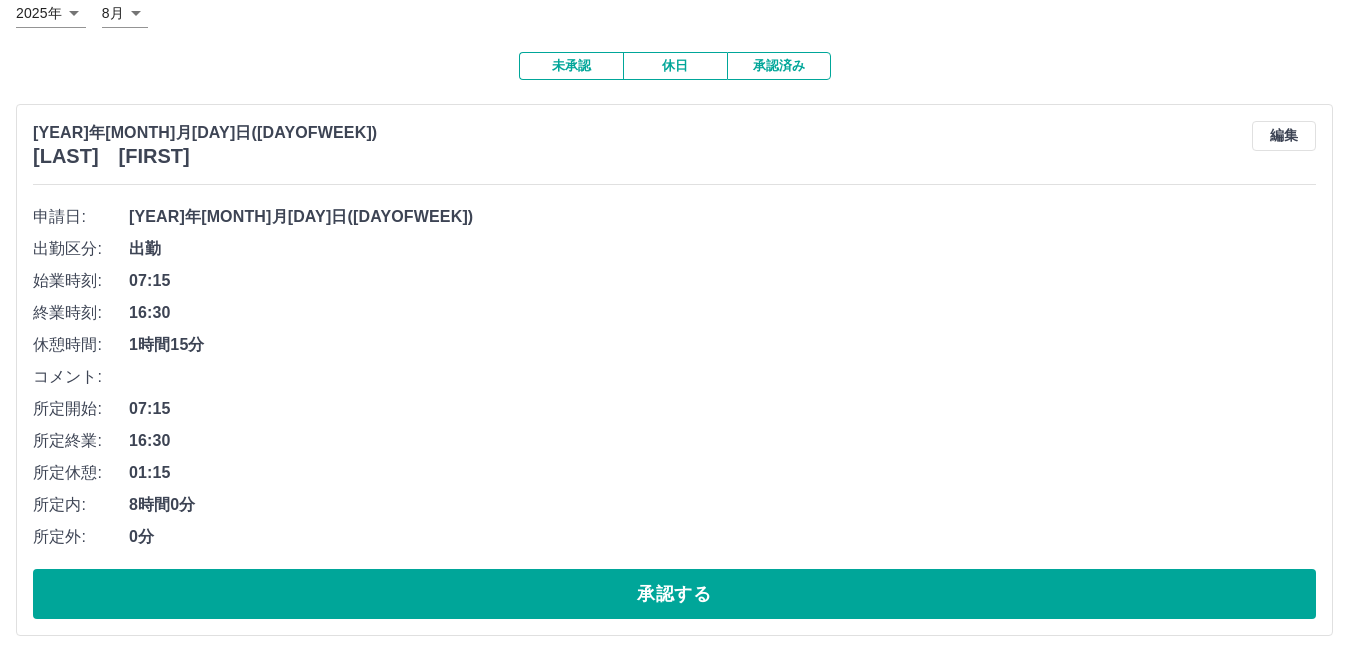 scroll, scrollTop: 137, scrollLeft: 0, axis: vertical 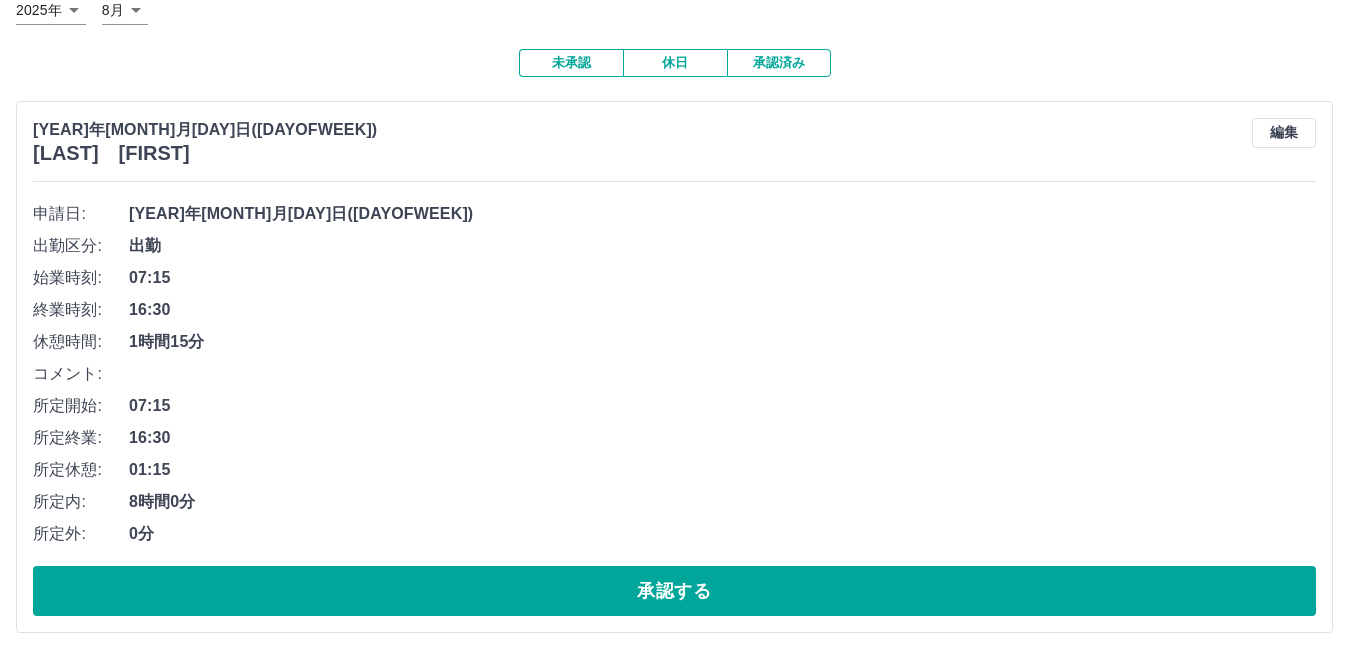 click on "未承認" at bounding box center [571, 63] 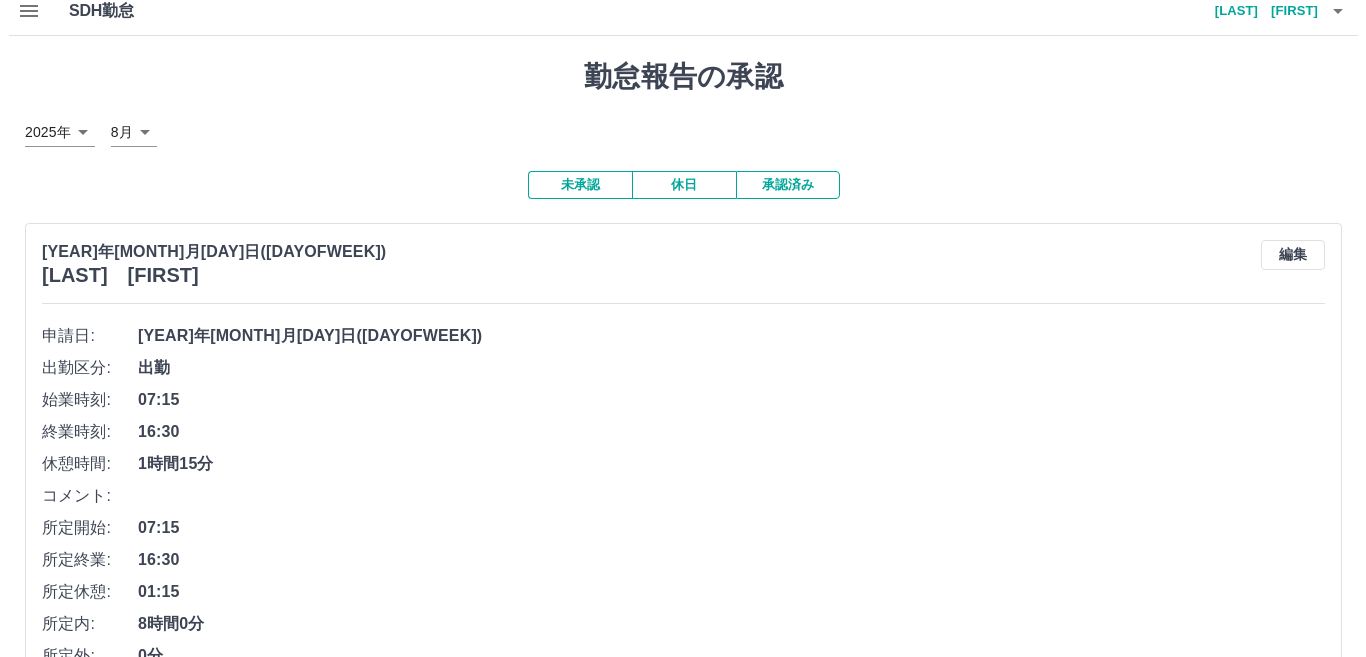 scroll, scrollTop: 0, scrollLeft: 0, axis: both 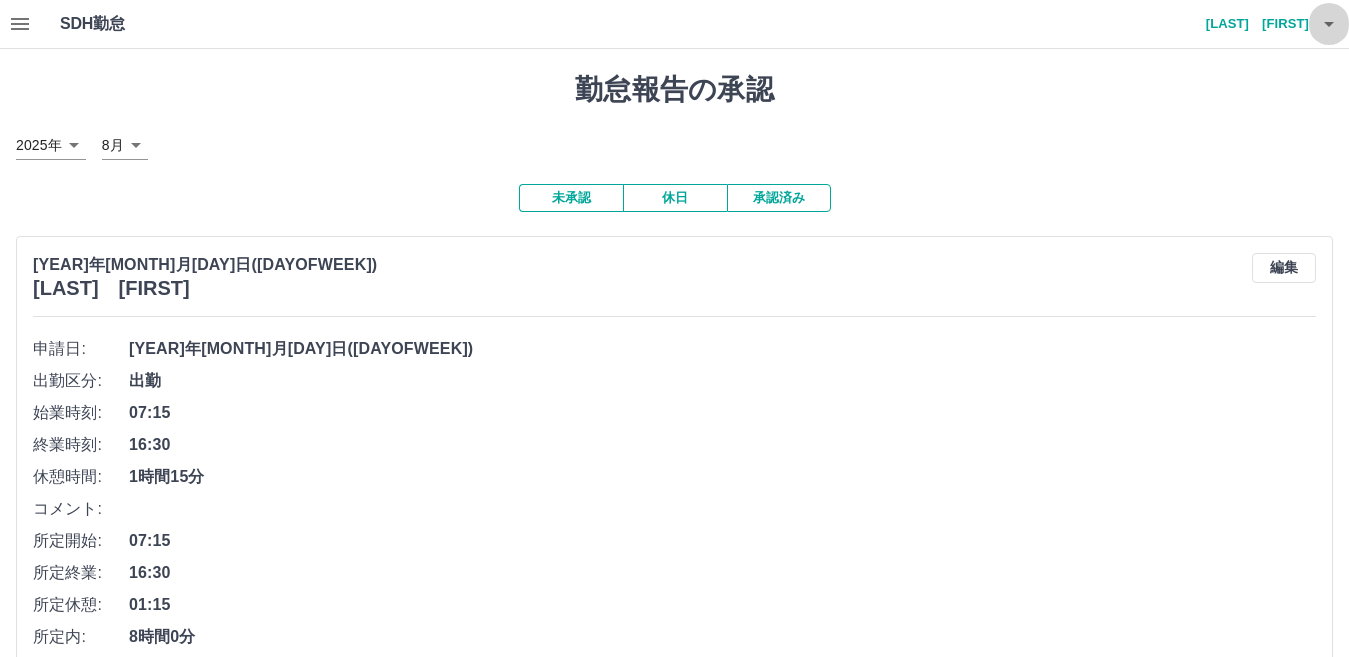 click 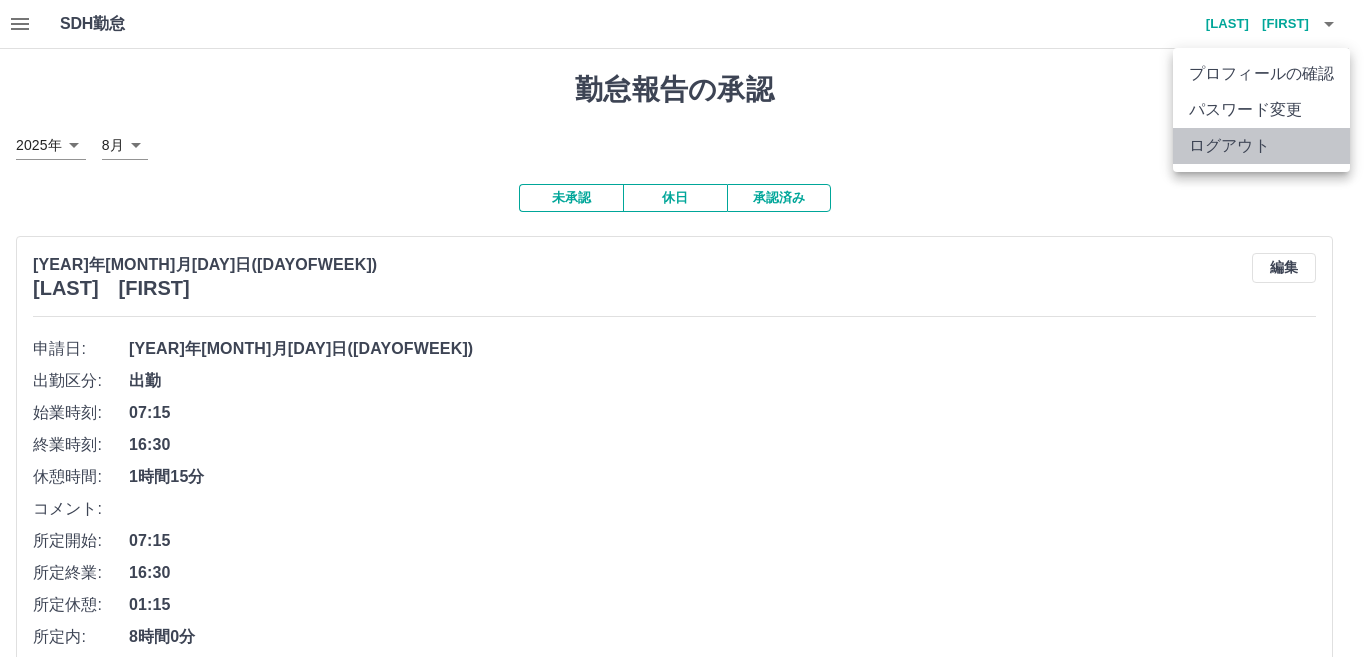 click on "ログアウト" at bounding box center [1261, 146] 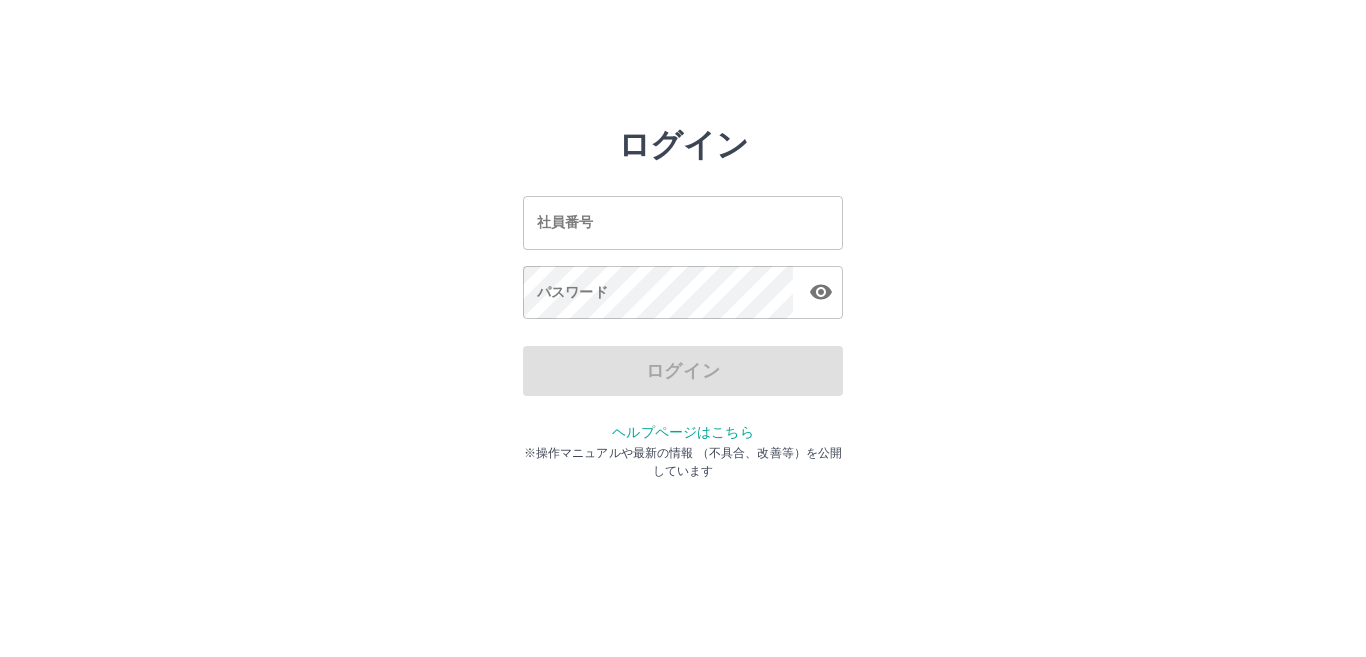 scroll, scrollTop: 0, scrollLeft: 0, axis: both 